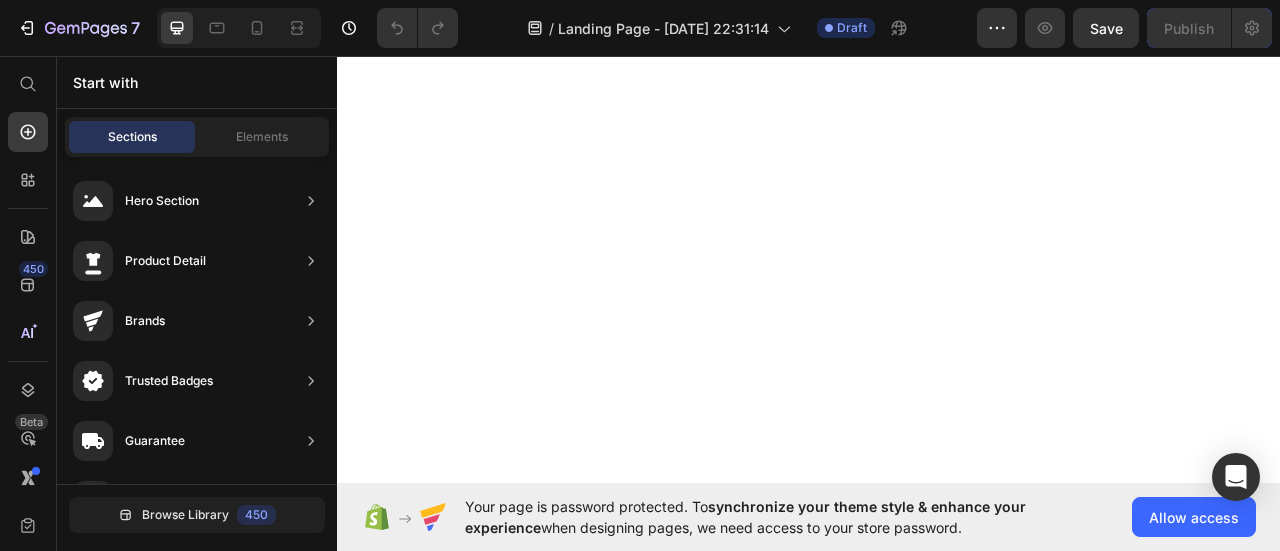 scroll, scrollTop: 0, scrollLeft: 0, axis: both 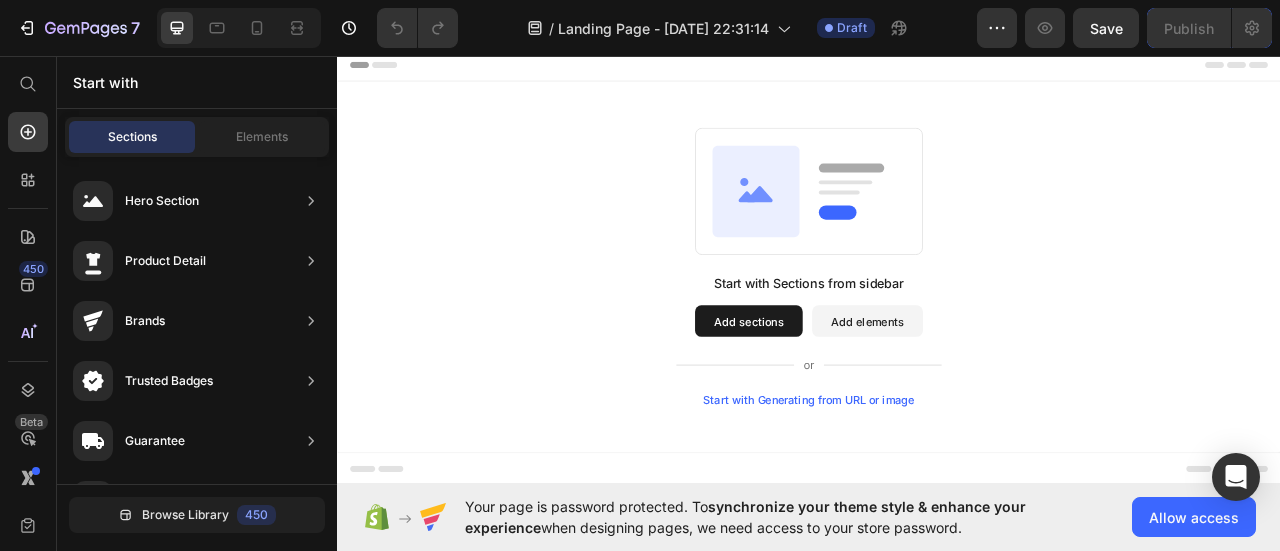 click on "Add sections" at bounding box center [860, 394] 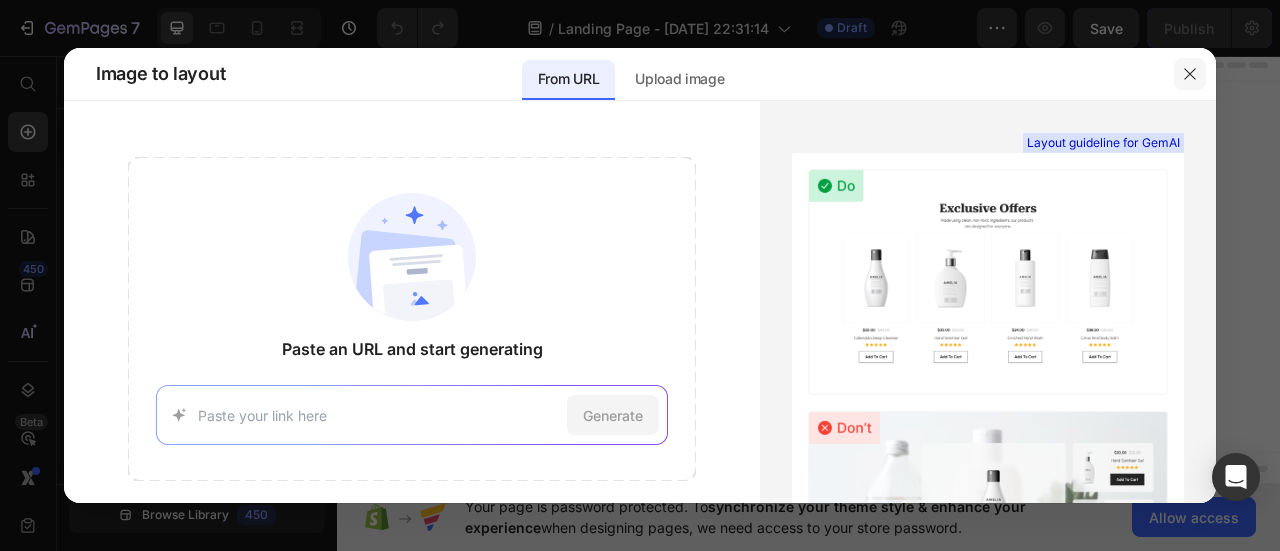click at bounding box center (1190, 74) 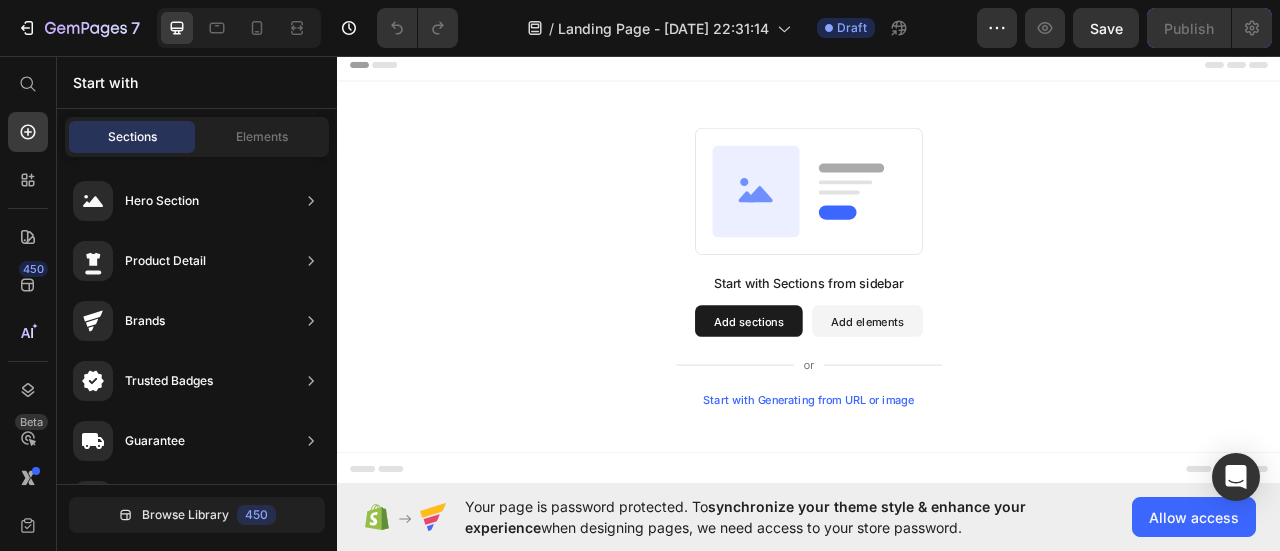 click on "Start with Sections from sidebar Add sections Add elements Start with Generating from URL or image" at bounding box center [937, 325] 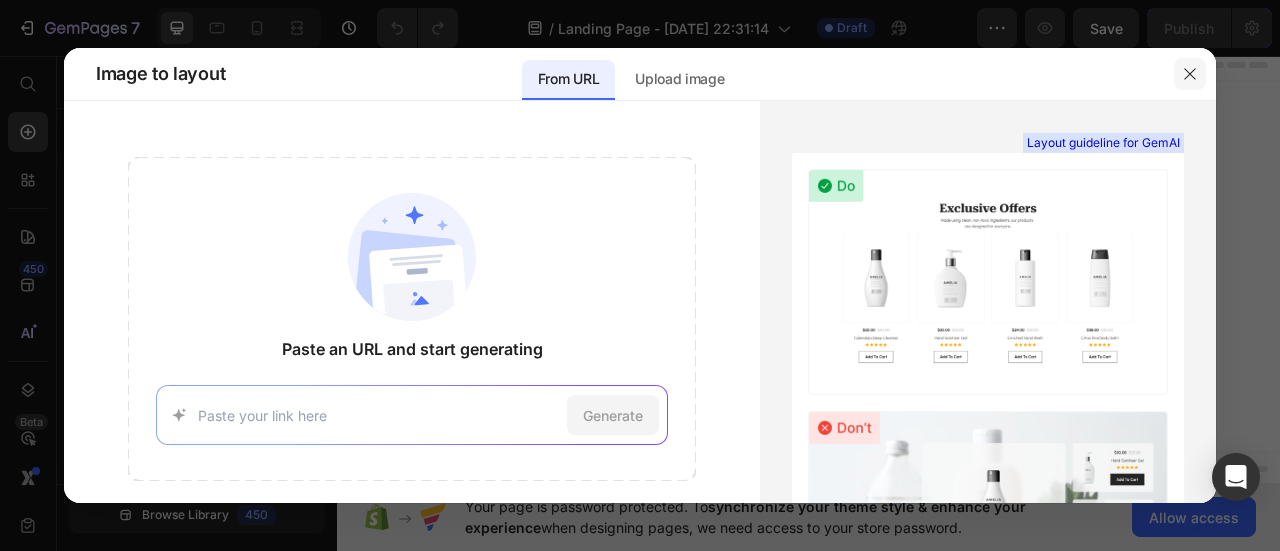 click at bounding box center [1190, 74] 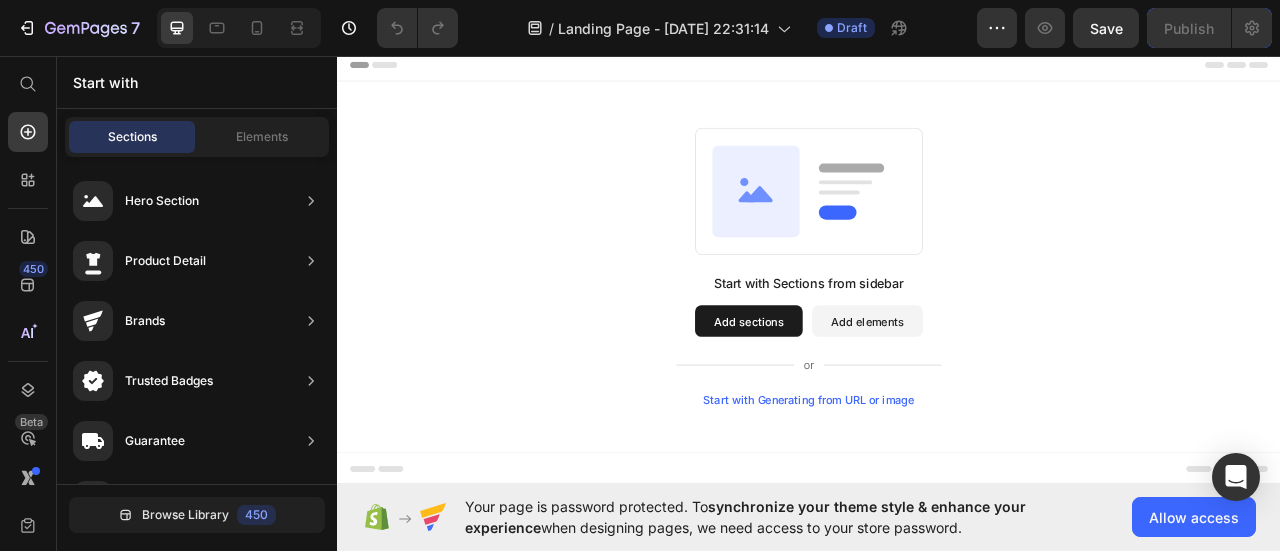 click on "Start with Generating from URL or image" at bounding box center (937, 494) 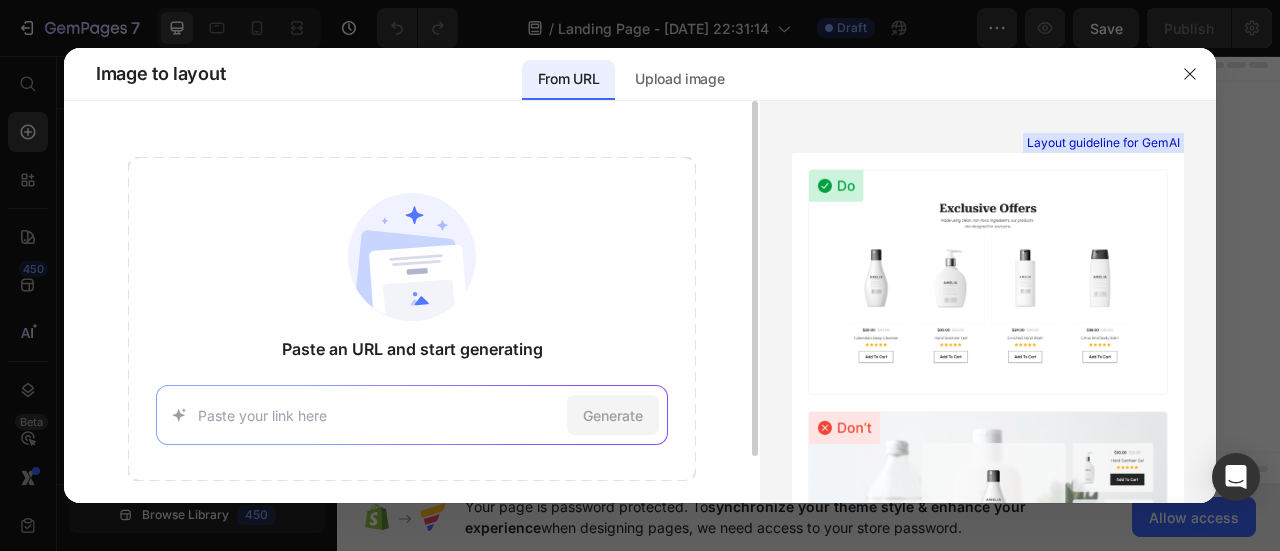 click on "Generate" at bounding box center [411, 415] 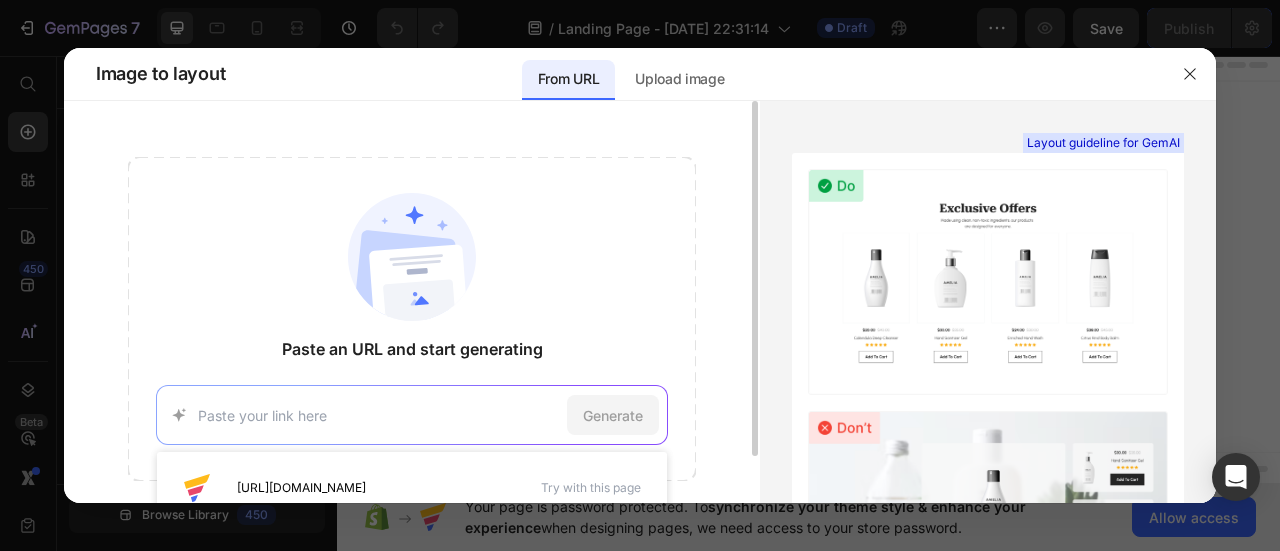 paste on "[URL][DOMAIN_NAME]" 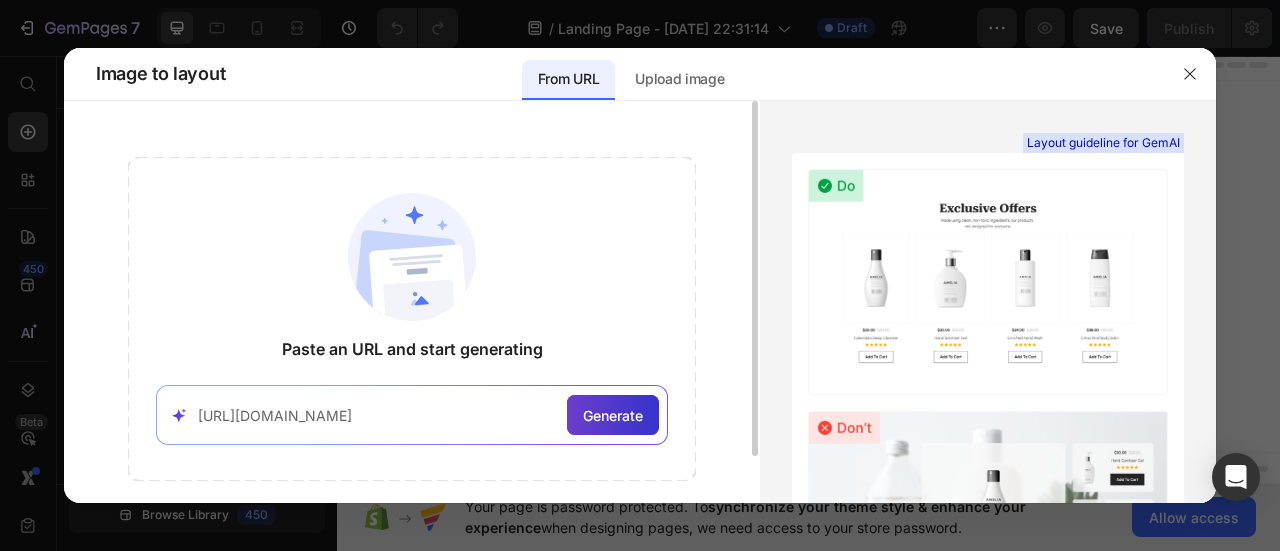 type on "[URL][DOMAIN_NAME]" 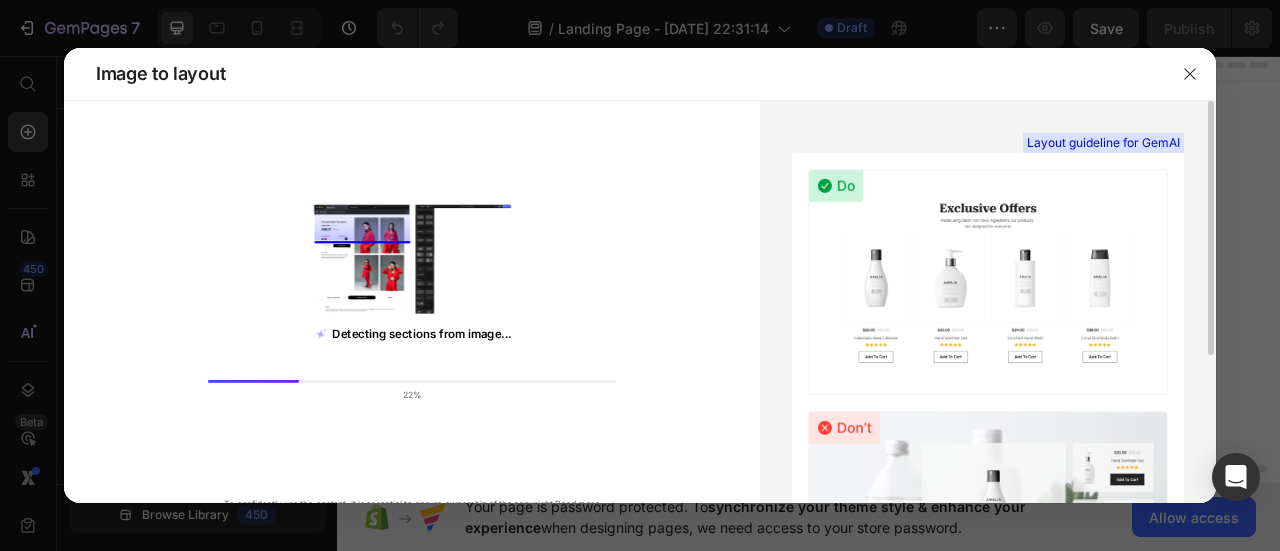 drag, startPoint x: 856, startPoint y: 67, endPoint x: 827, endPoint y: 209, distance: 144.93102 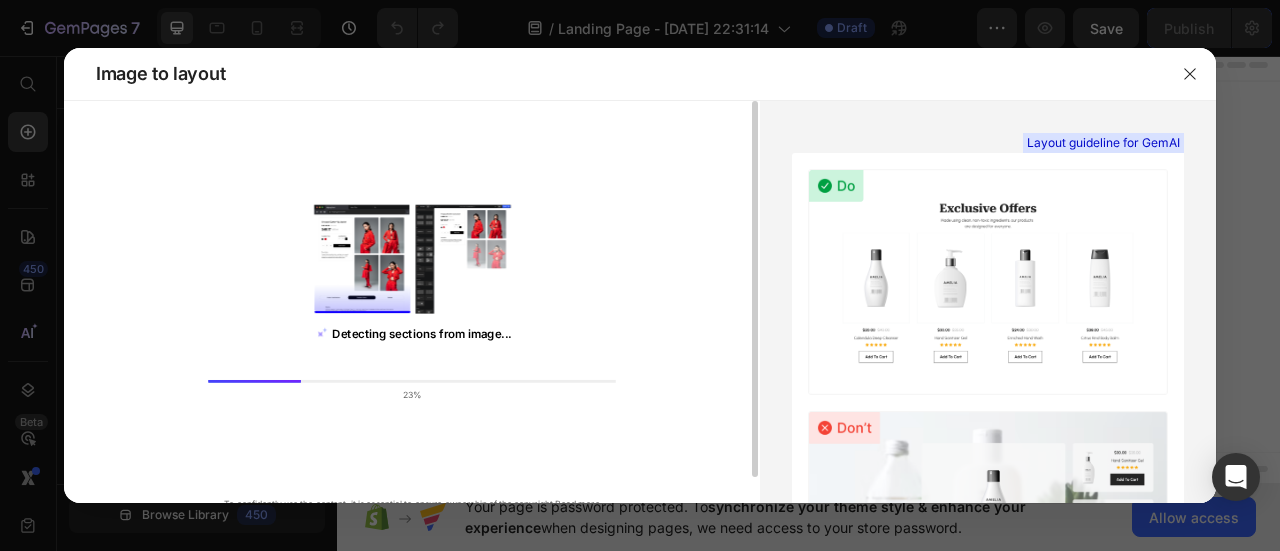 click on "Detecting sections from image... 23%  To confidently use the content, it is essential to ensure ownership of the copyright.  Read more" at bounding box center [412, 335] 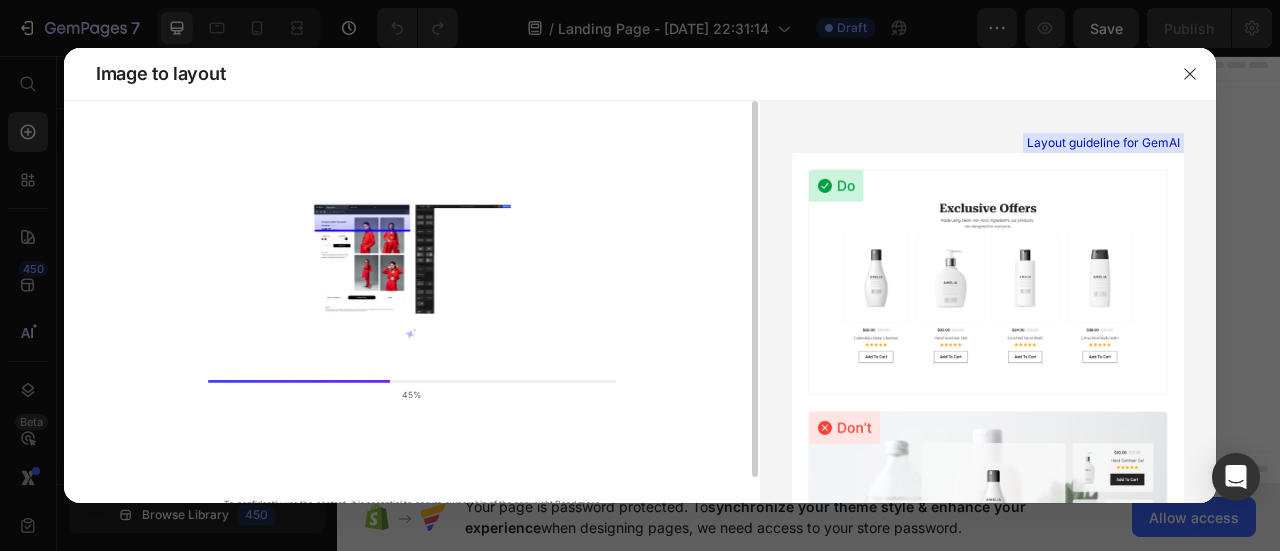 scroll, scrollTop: 28, scrollLeft: 0, axis: vertical 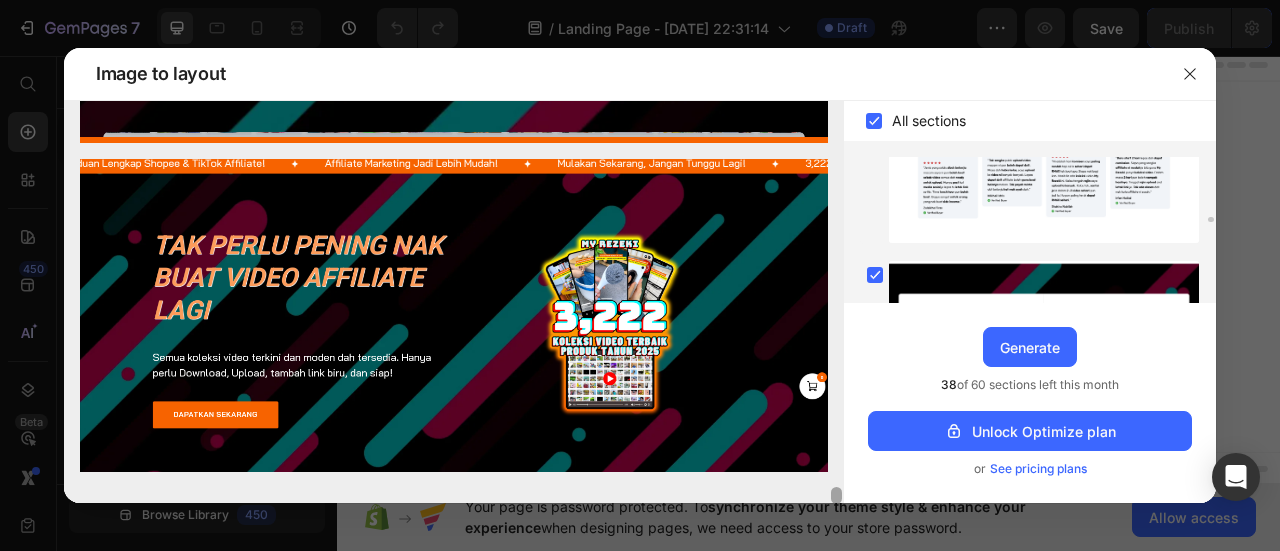 drag, startPoint x: 840, startPoint y: 299, endPoint x: 822, endPoint y: 504, distance: 205.78873 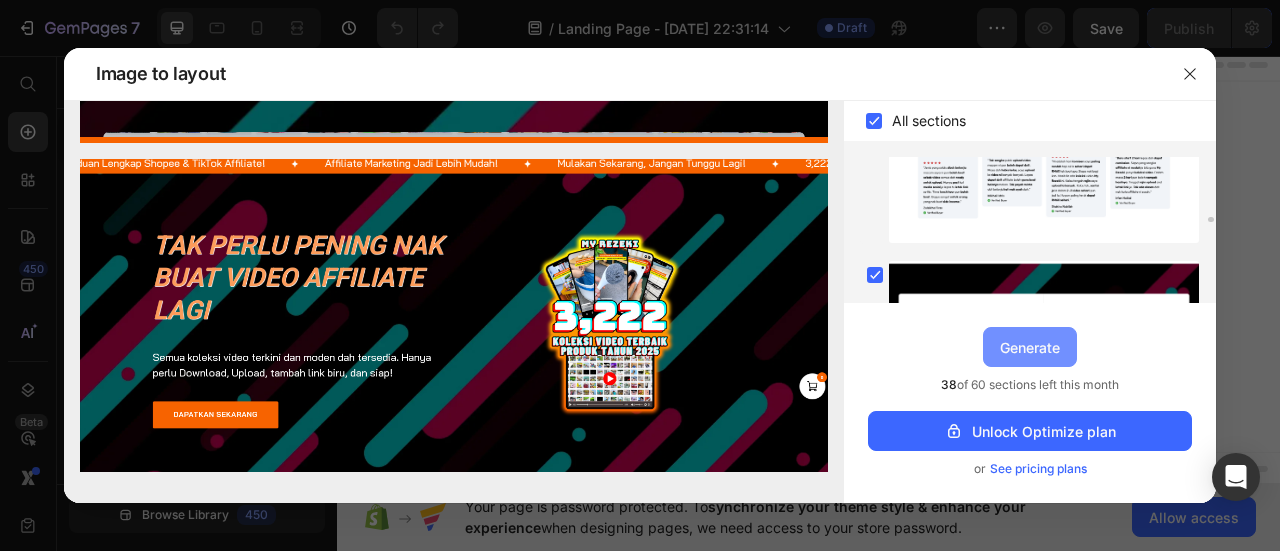 click on "Generate" at bounding box center [1030, 347] 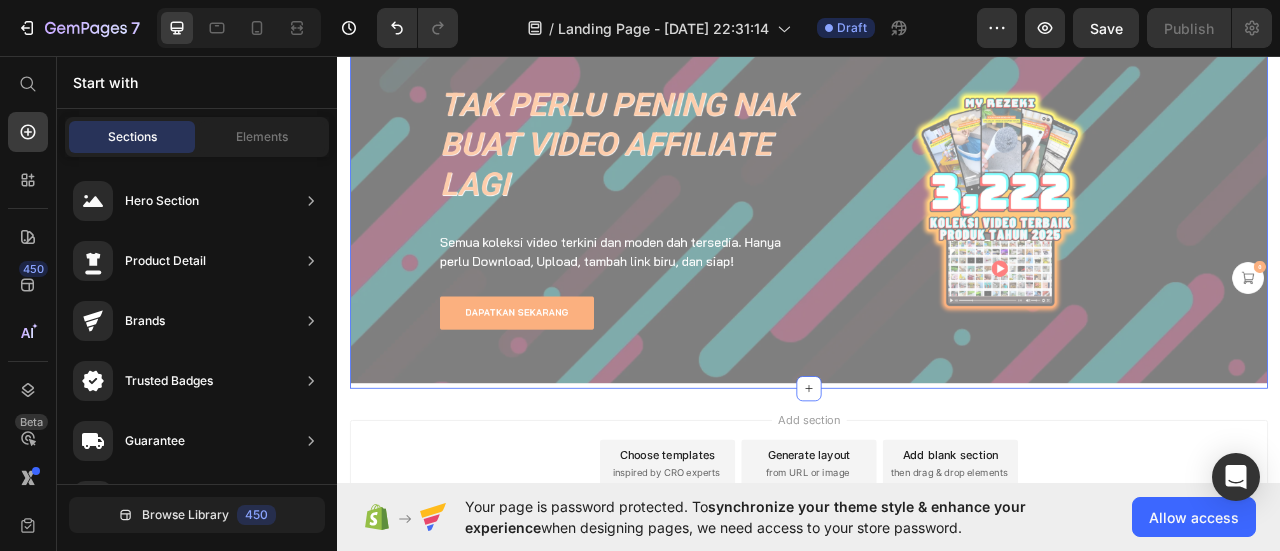 scroll, scrollTop: 13476, scrollLeft: 0, axis: vertical 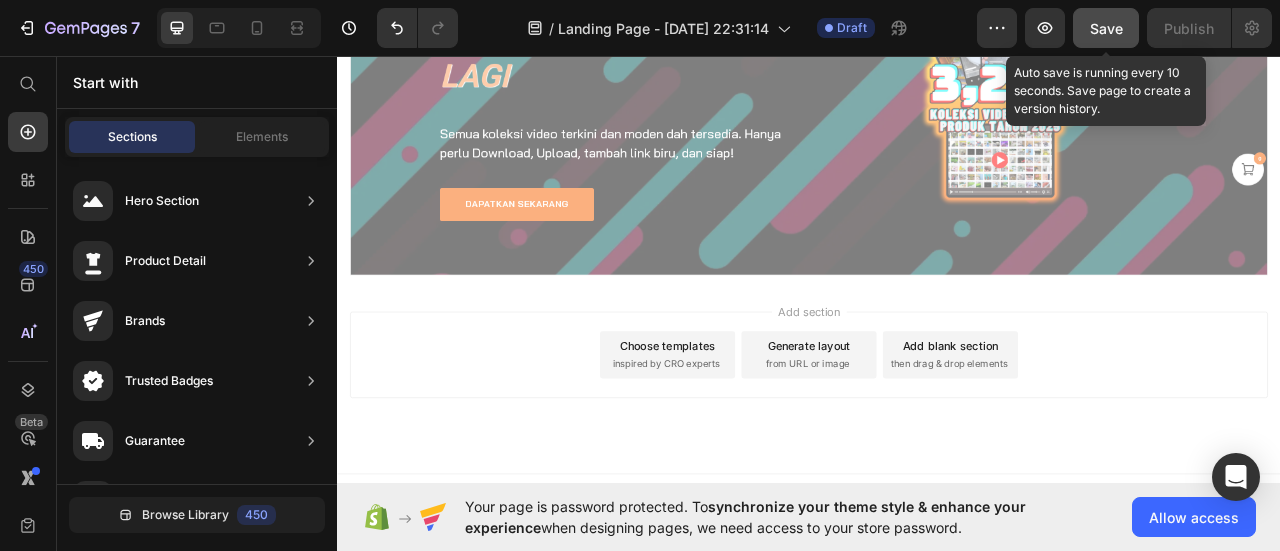 click on "Save" at bounding box center (1106, 28) 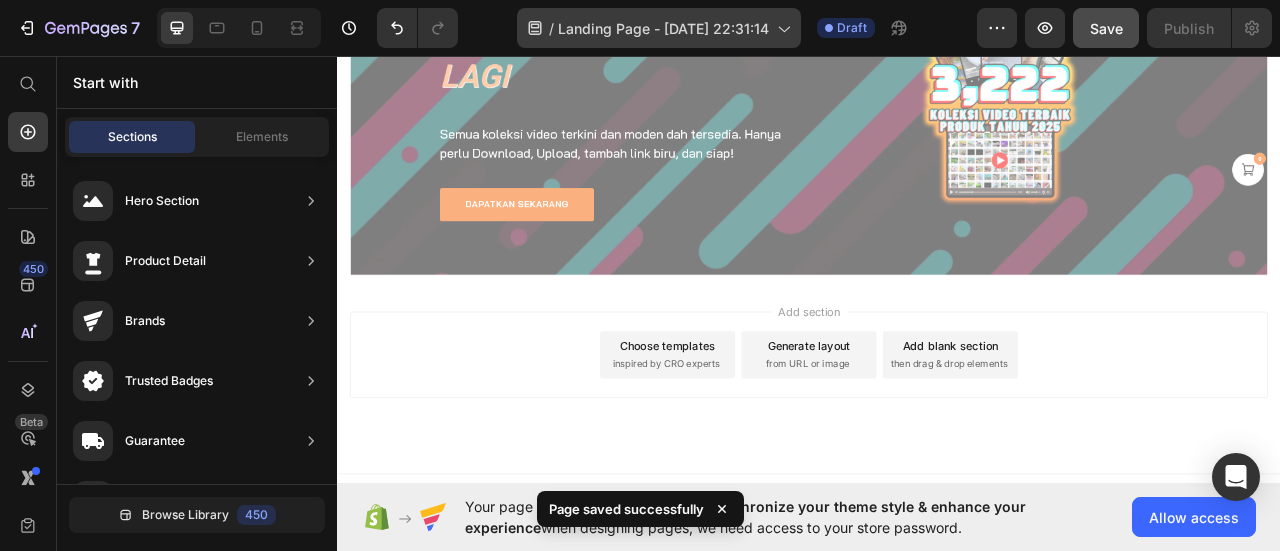 scroll 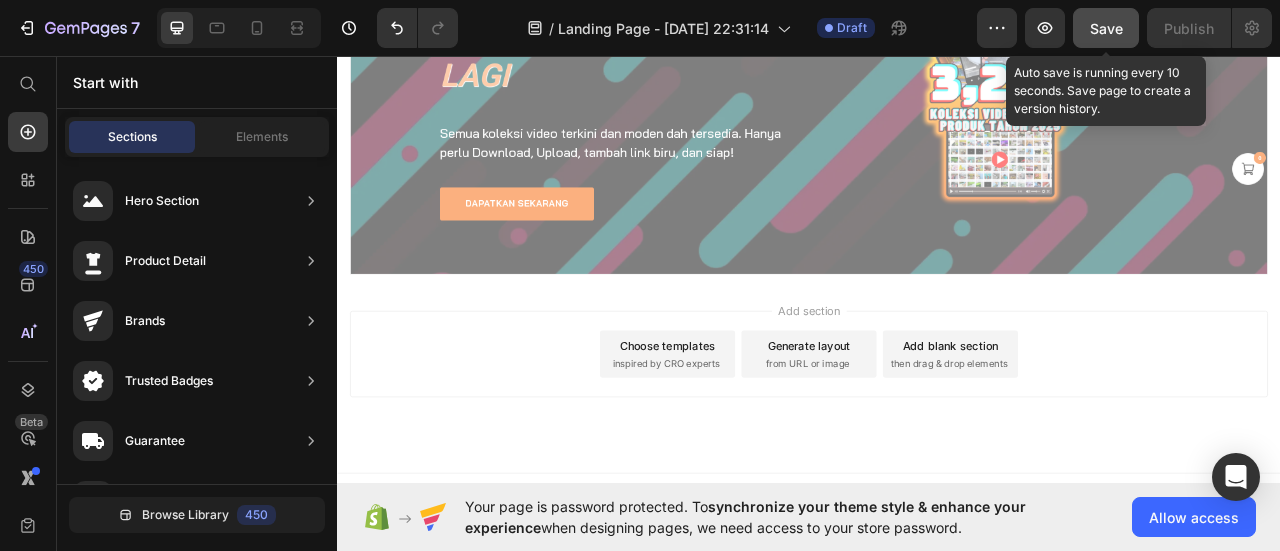 click on "Save" at bounding box center (1106, 28) 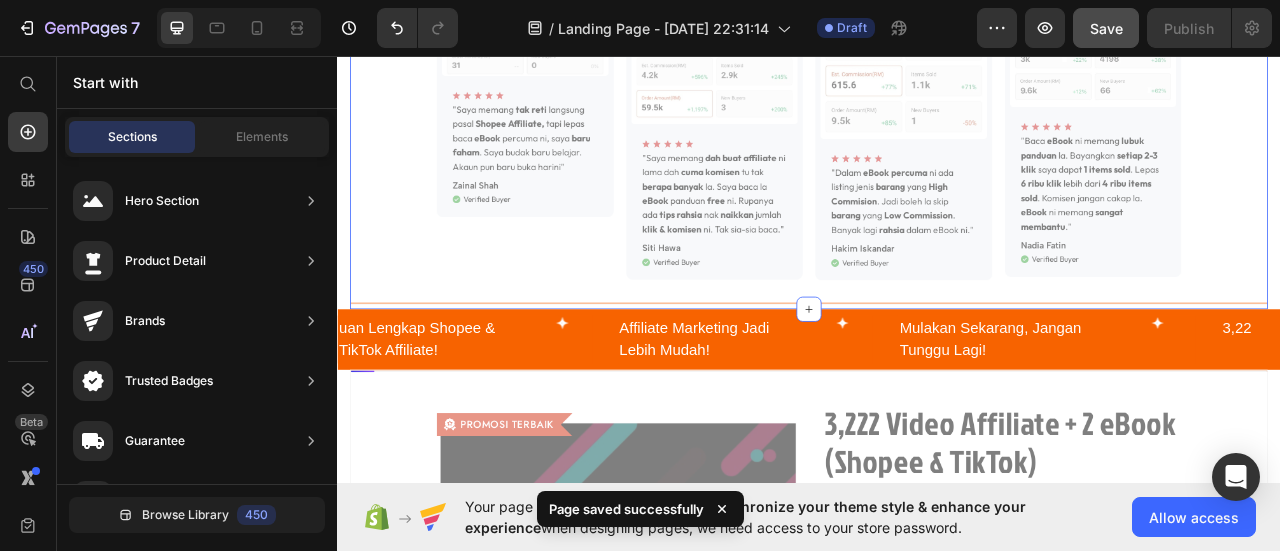 scroll, scrollTop: 12160, scrollLeft: 0, axis: vertical 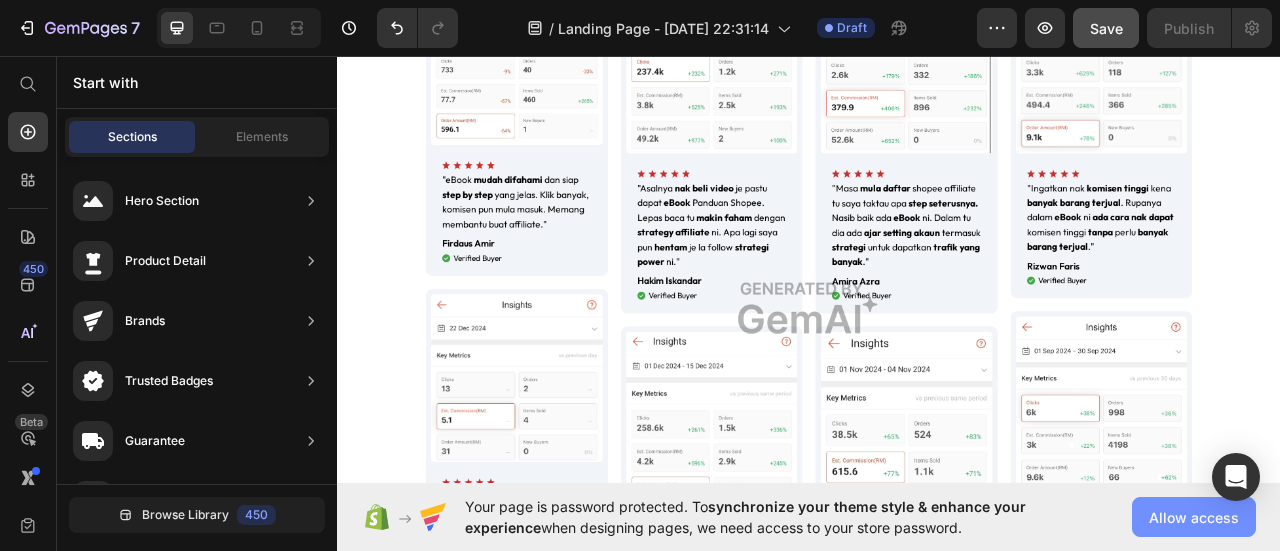click on "Allow access" 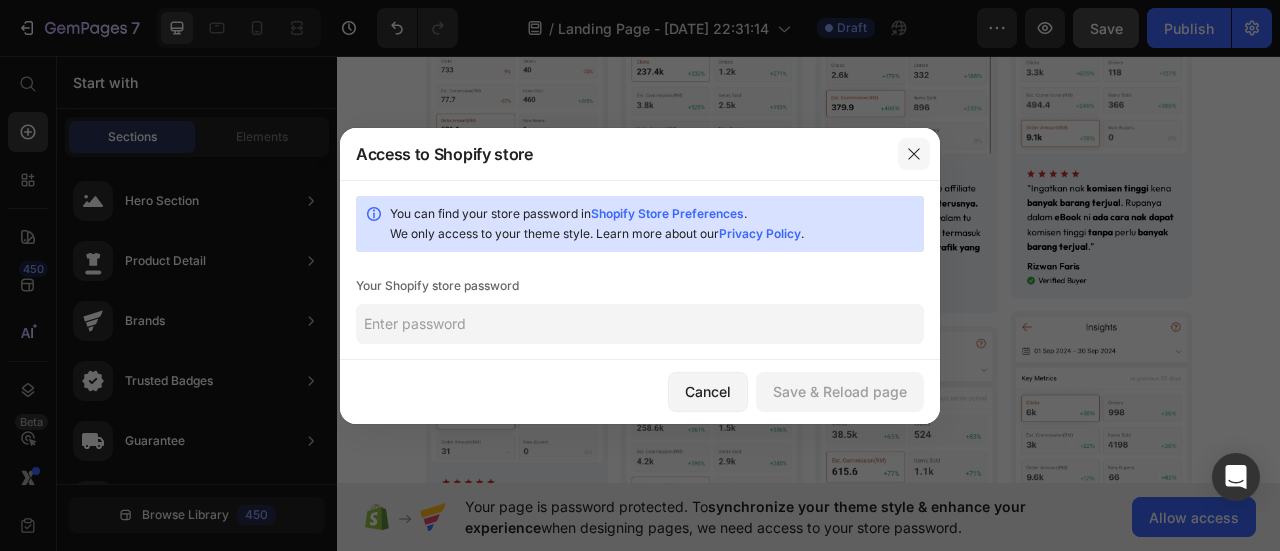 click at bounding box center [914, 154] 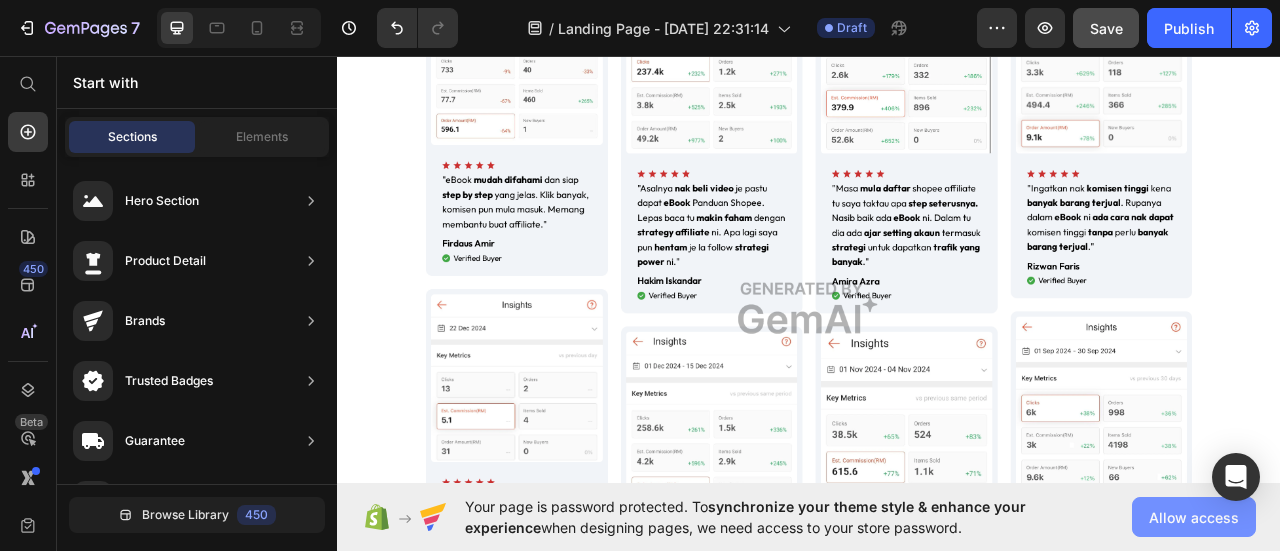 click on "Allow access" 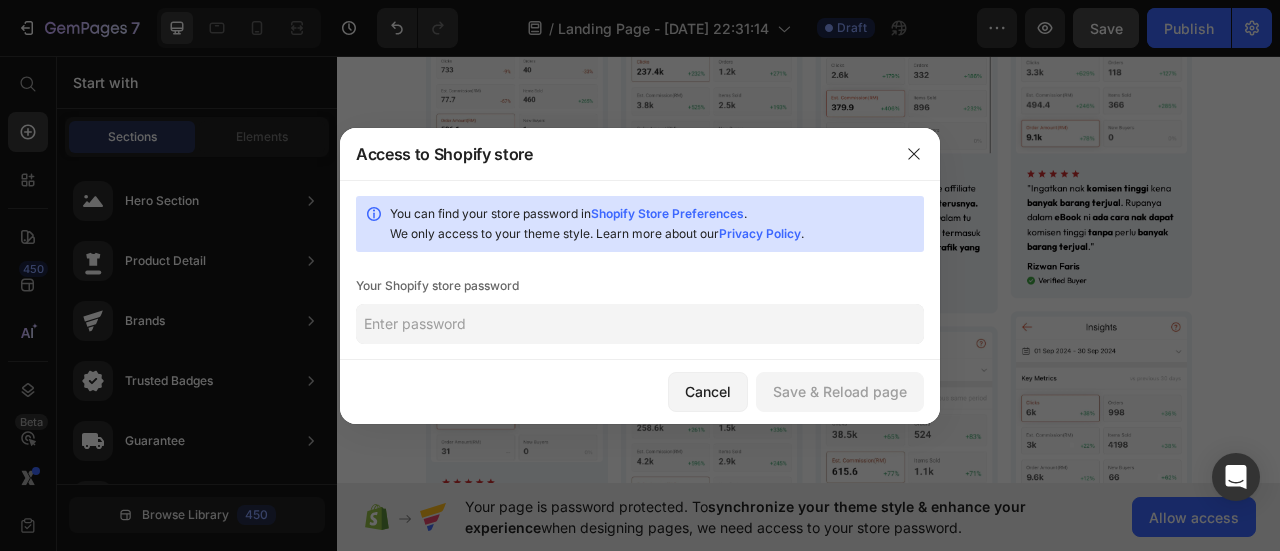 click 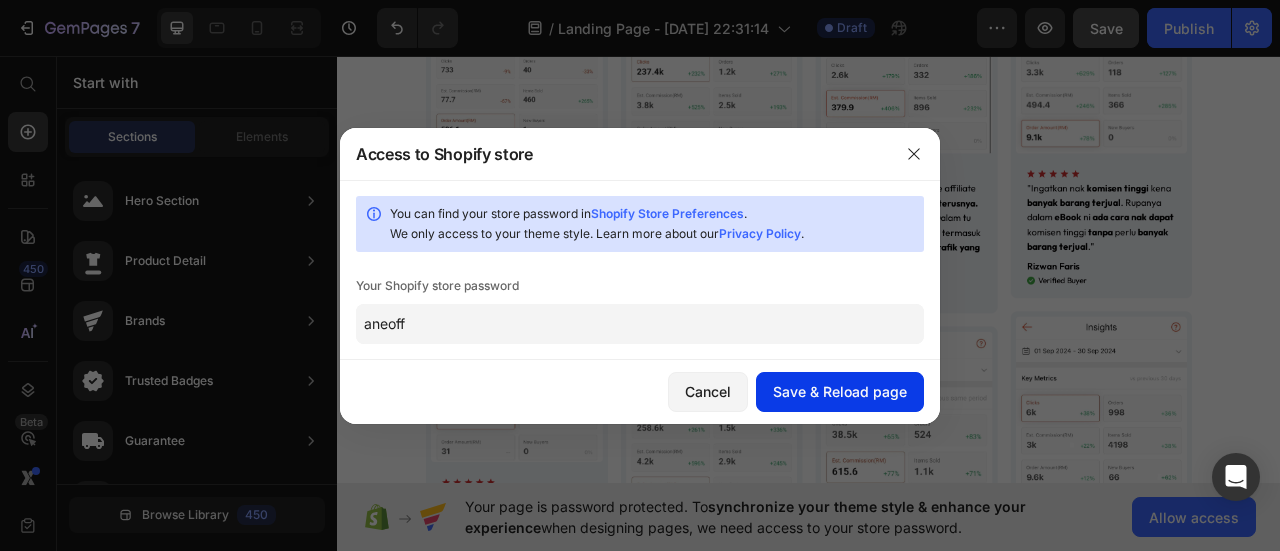 type on "aneoff" 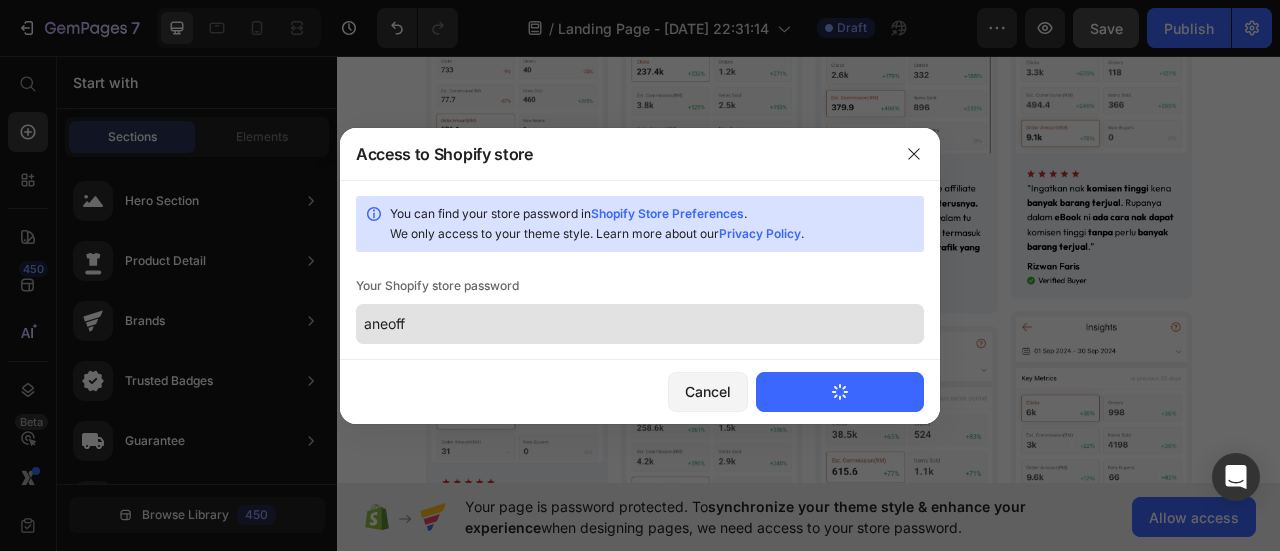 type 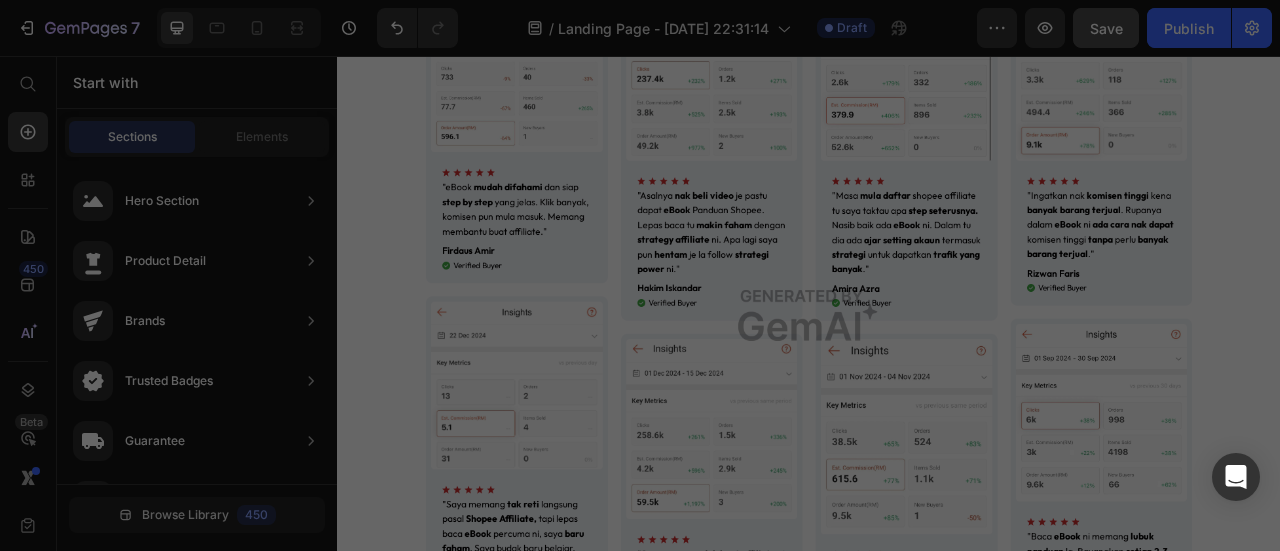scroll, scrollTop: 0, scrollLeft: 0, axis: both 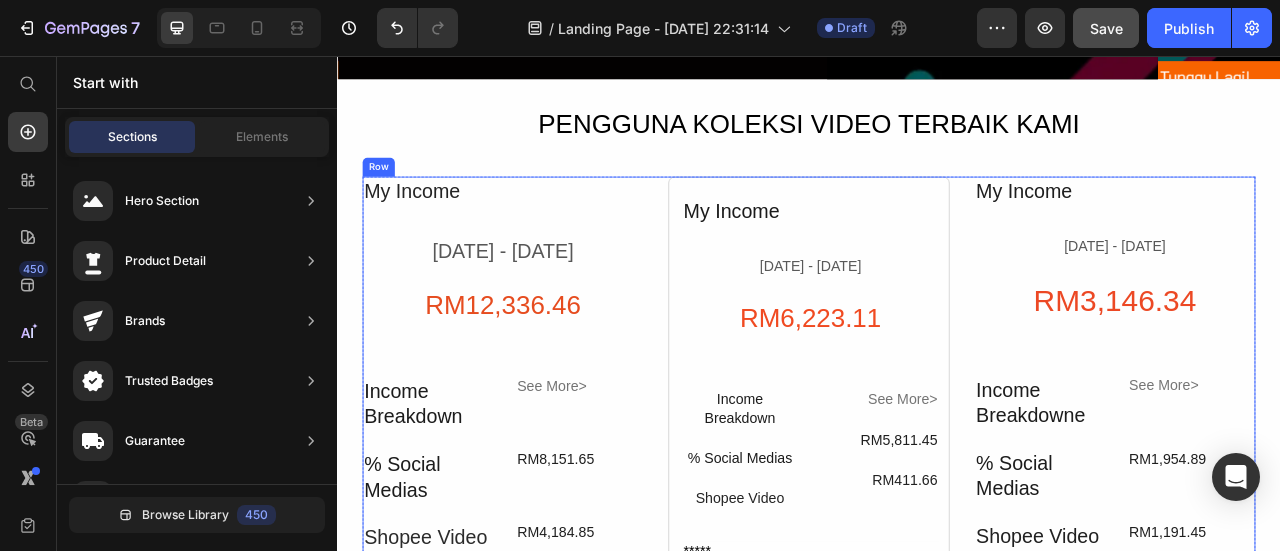 click on "My Income Text Block [DATE] - [DATE] Text Block RM12,336.46 Heading Income Breakdown Text Block See More> Text Block Row % Social Medias Text Block RM8,151.65 Text Block Row Shopee Video Text Block RM4,184.85 Text Block Row ***** Text Block "Alhamdulillah... tak sangka jugak, upload je video Text Block dekat sosial media sikit-sikit, ada juga hasil Text Block dia. Guna je koleksi video dari My Rezeki yg dah Text Block siap, tak payah pening nak rakam sendiri. Pilih, Text Block edit sikit, letak link... settle. Senang cerita, buat Text Block masa lapang pun boleh jalan. [PERSON_NAME] jugak Text Block ada panduan lengkap sekali, kalau takd Text Block memang blur nak mula dari mana. Kadang [PERSON_NAME] Text Block simple macam ni pun boleh bagi hasil, asalkan Text Block konsisten." Text Block Shahrul Ghani   Verified Buyer Text Block" at bounding box center [547, 816] 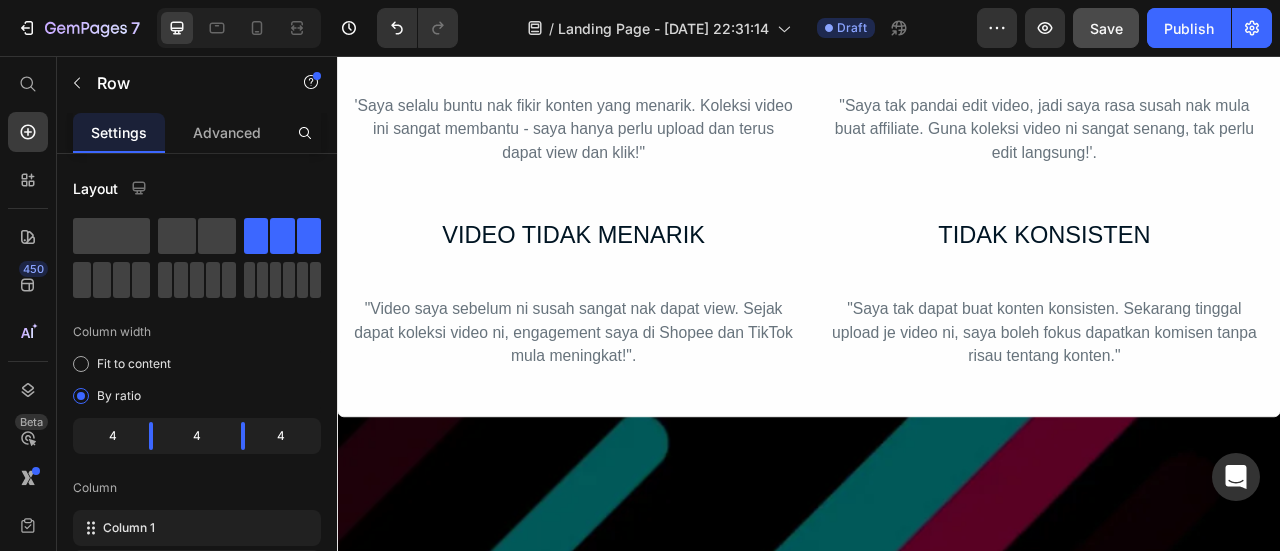 scroll, scrollTop: 7536, scrollLeft: 0, axis: vertical 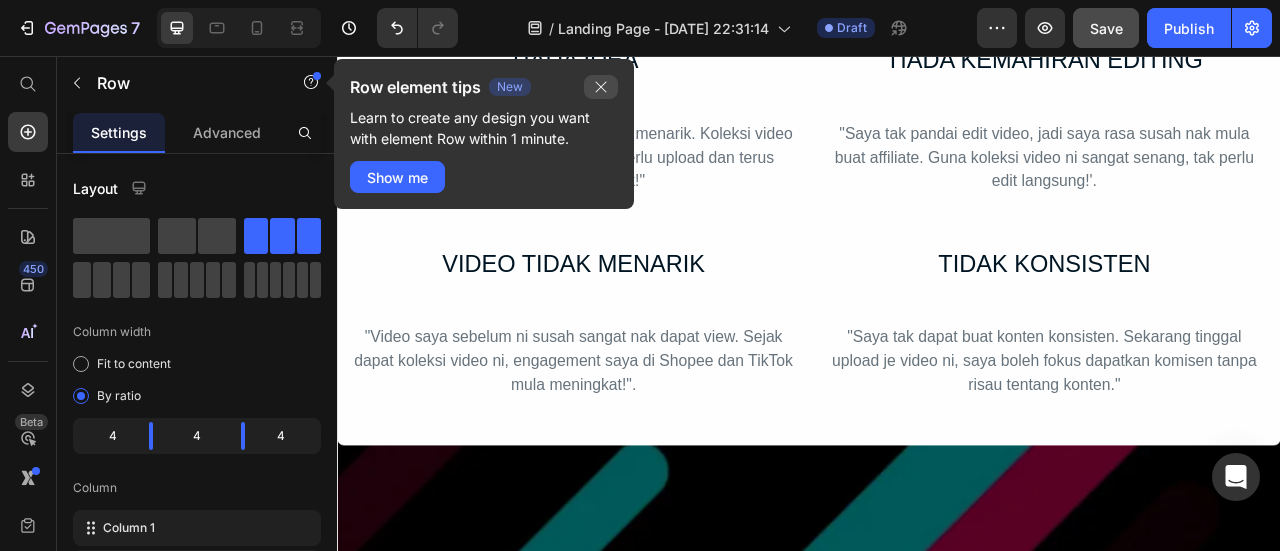 click 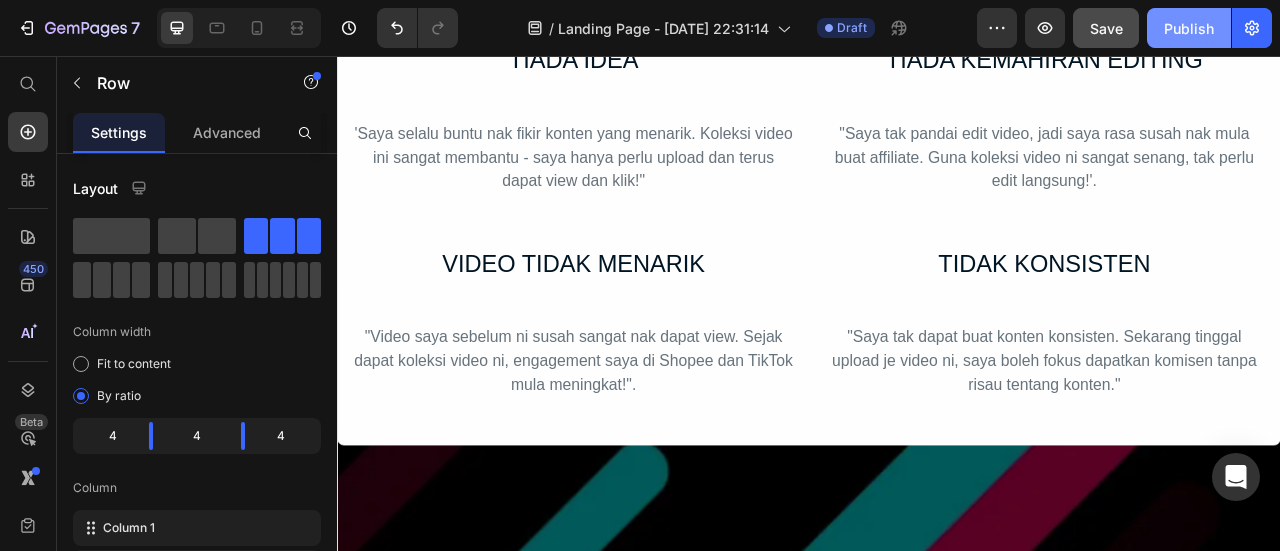 click on "Publish" at bounding box center [1189, 28] 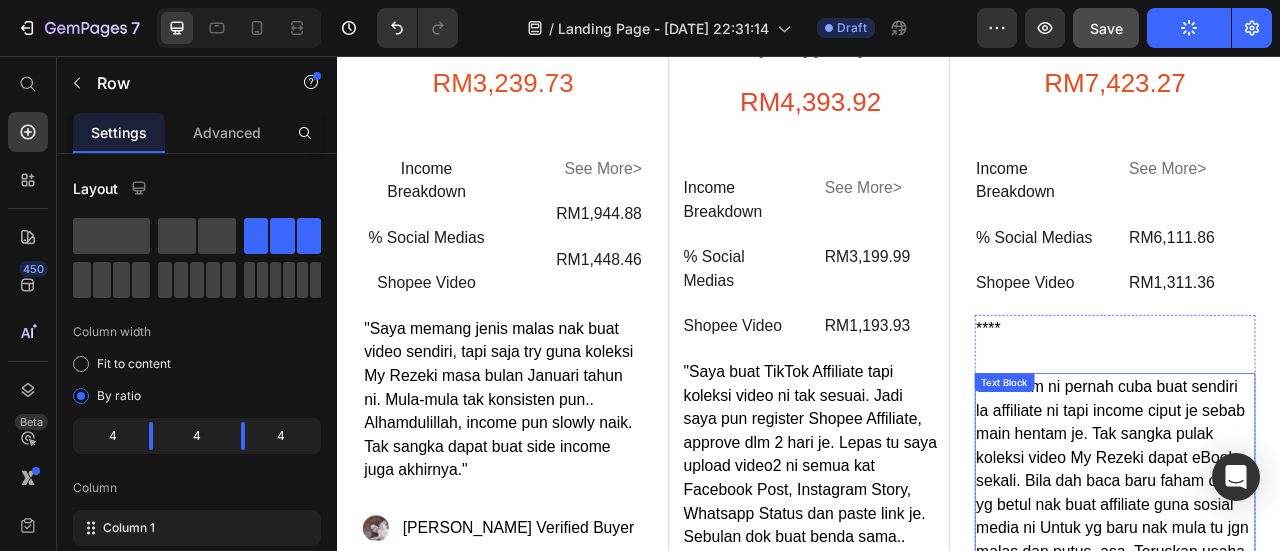 scroll, scrollTop: 2118, scrollLeft: 0, axis: vertical 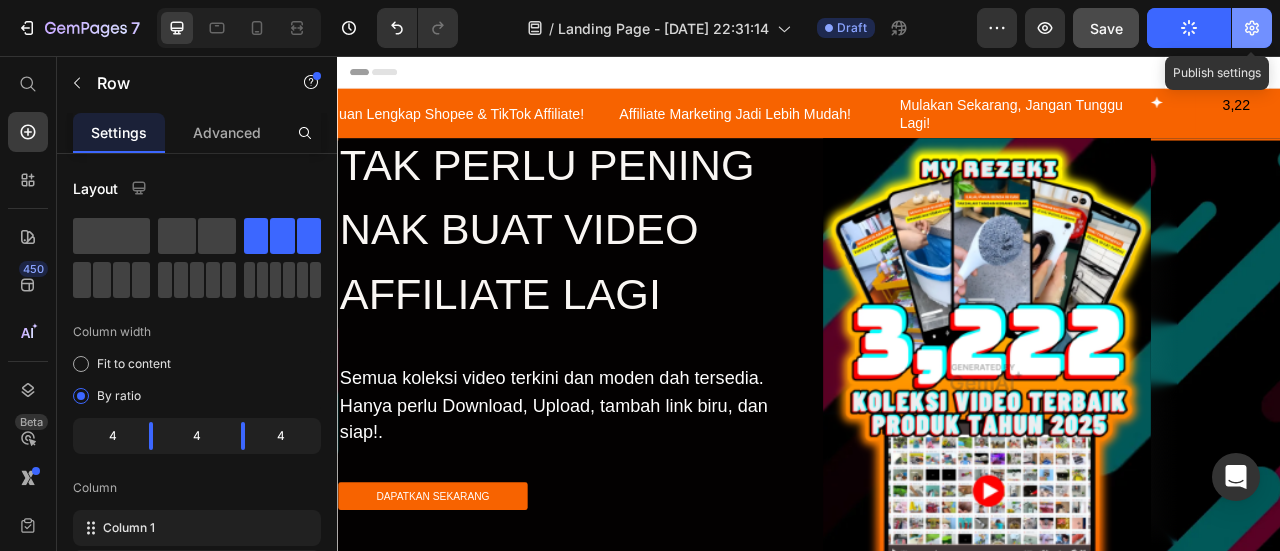 click 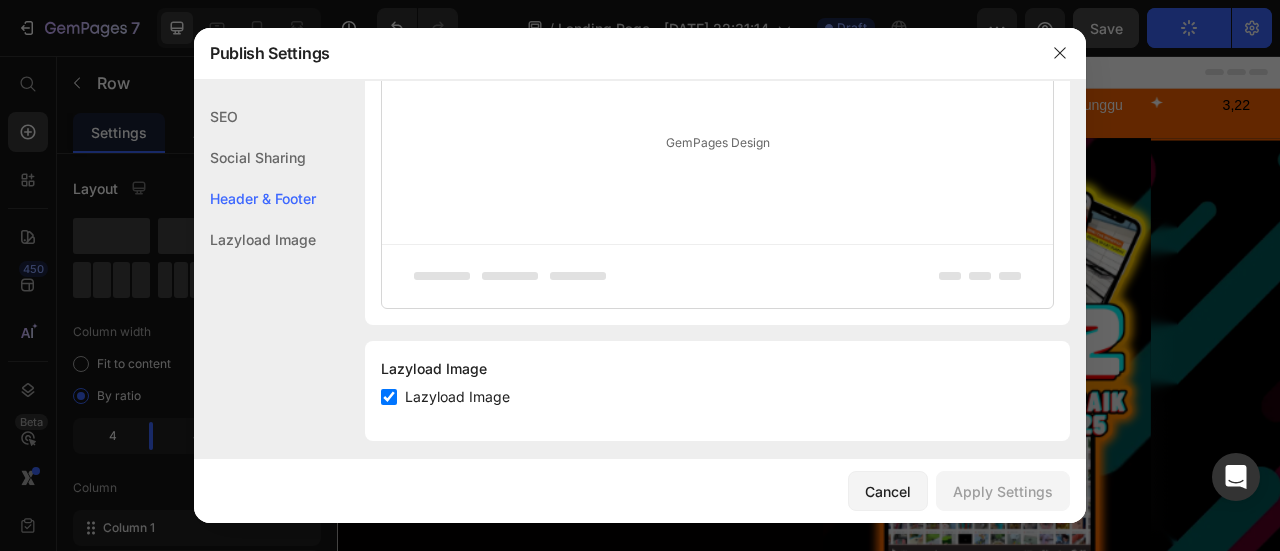 scroll, scrollTop: 1204, scrollLeft: 0, axis: vertical 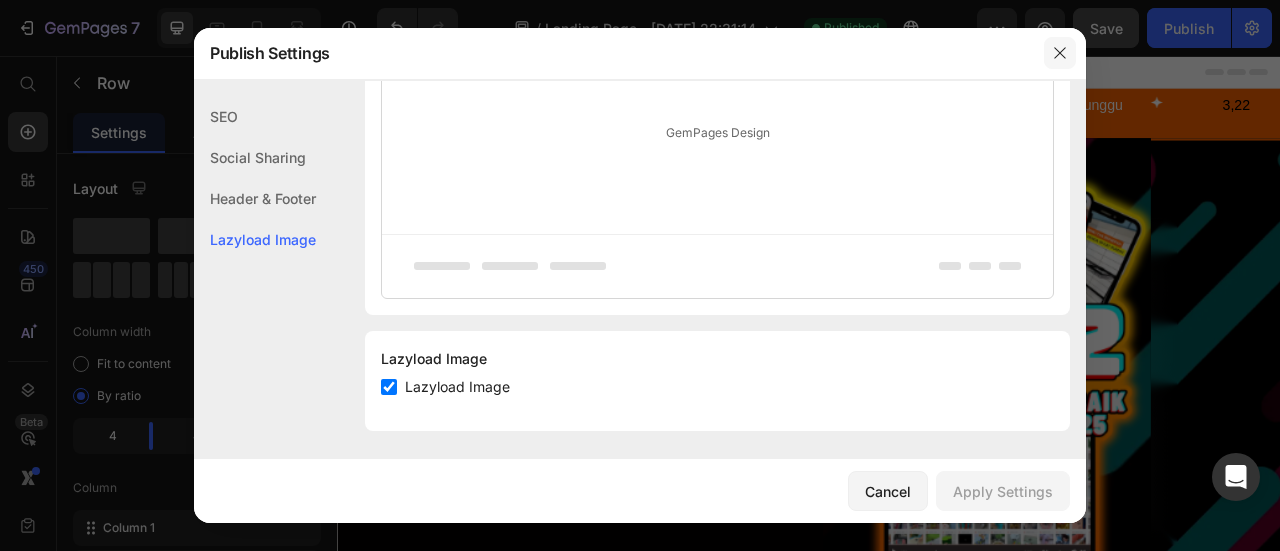 click 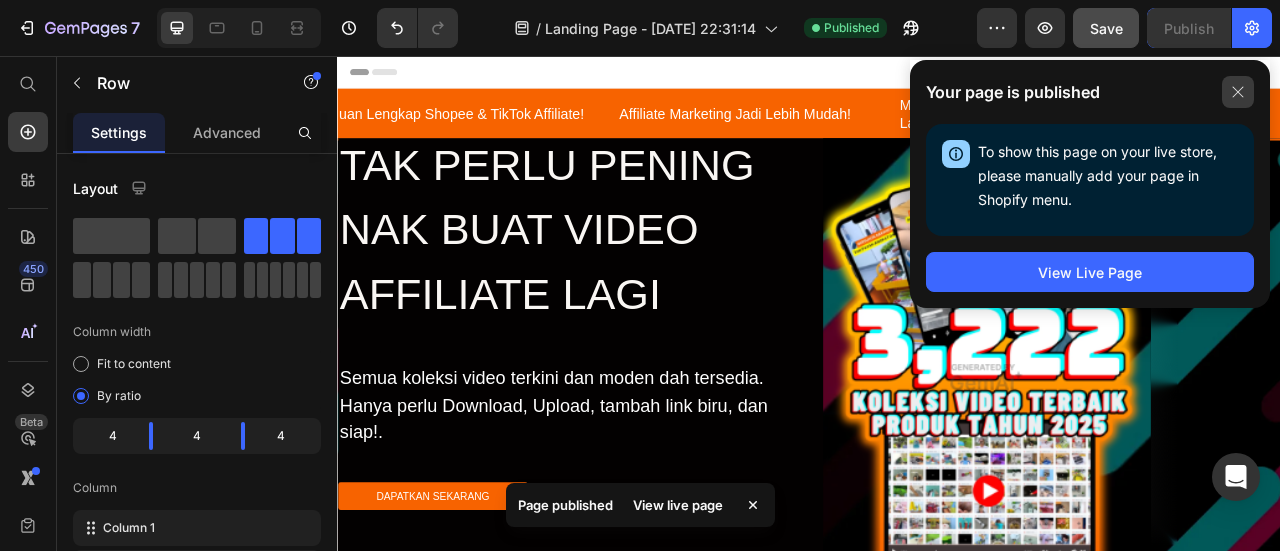 click 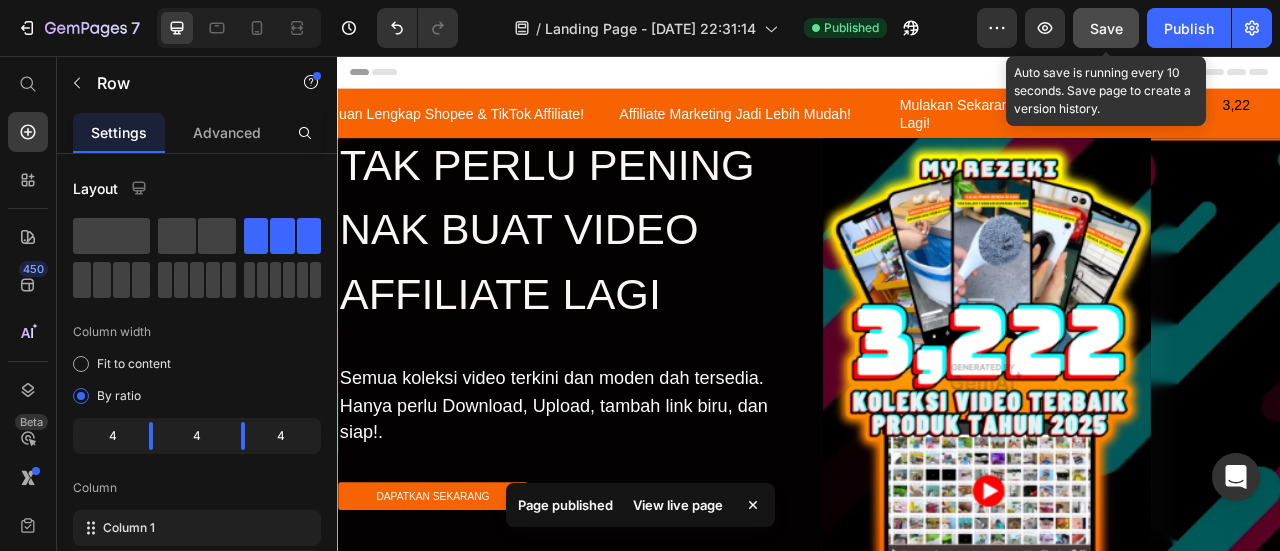 click on "Save" at bounding box center (1106, 28) 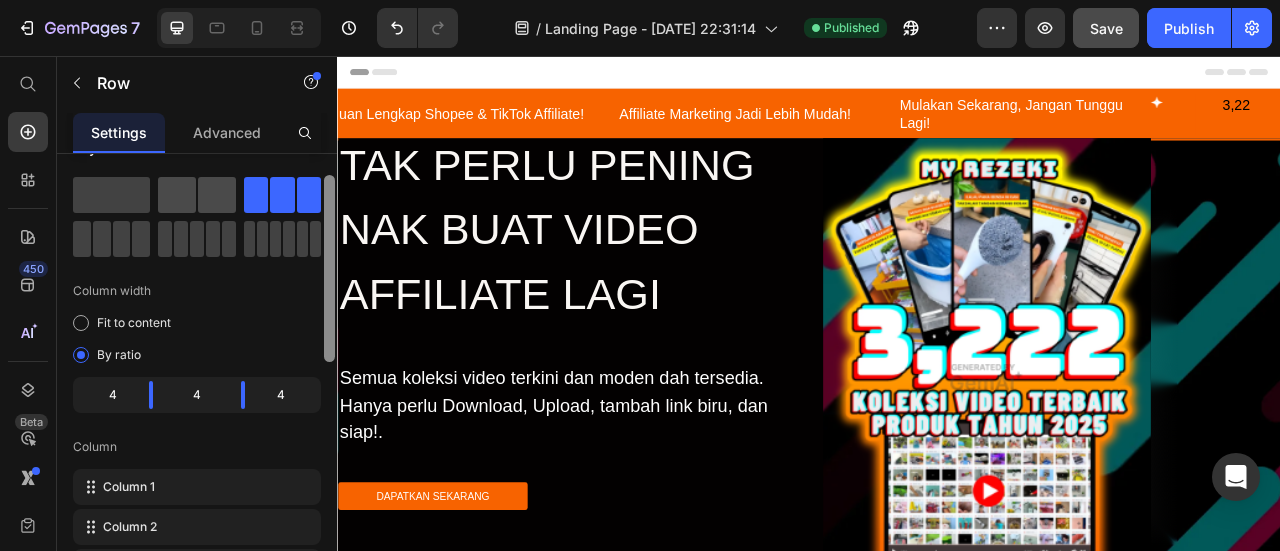 scroll, scrollTop: 46, scrollLeft: 0, axis: vertical 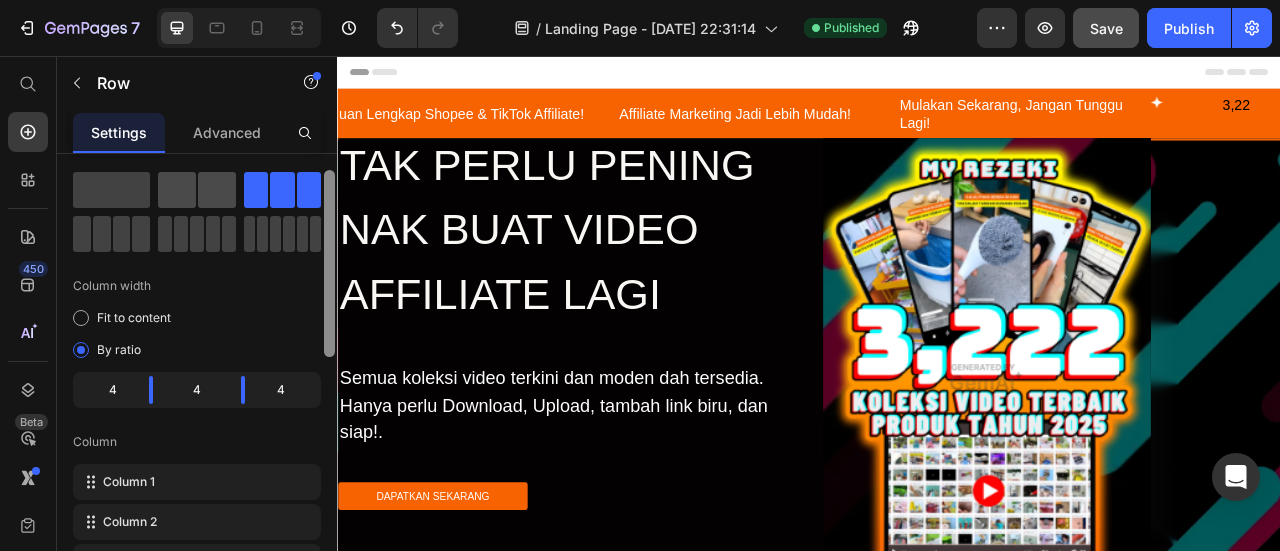 drag, startPoint x: 330, startPoint y: 163, endPoint x: 230, endPoint y: 182, distance: 101.788994 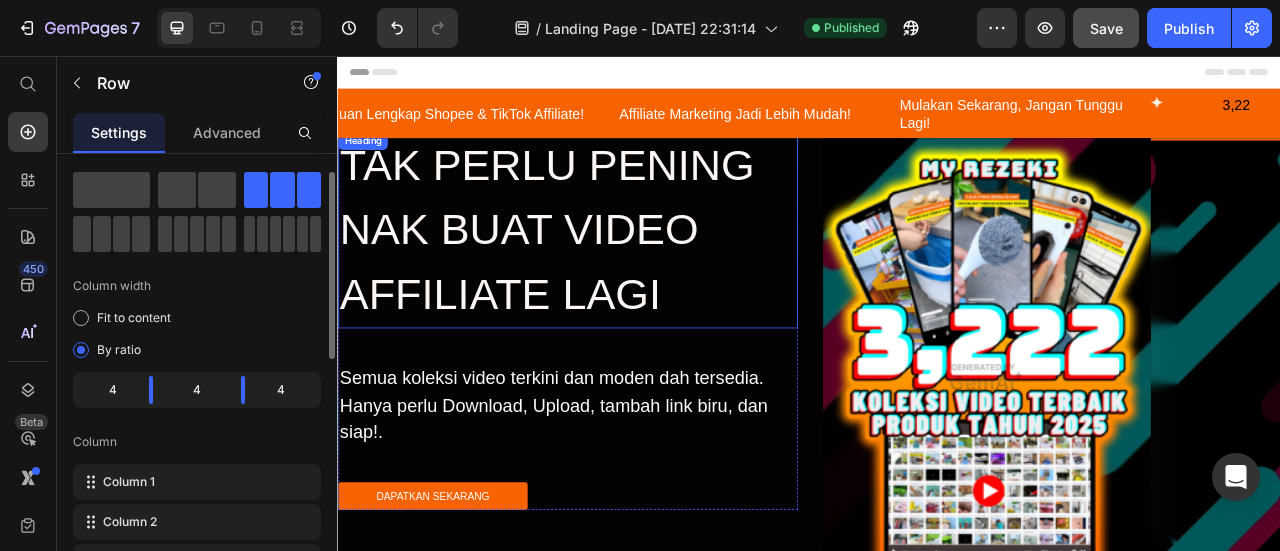 click on "TAK PERLU PENING NAK BUAT VIDEO AFFILIATE LAGI" at bounding box center (630, 277) 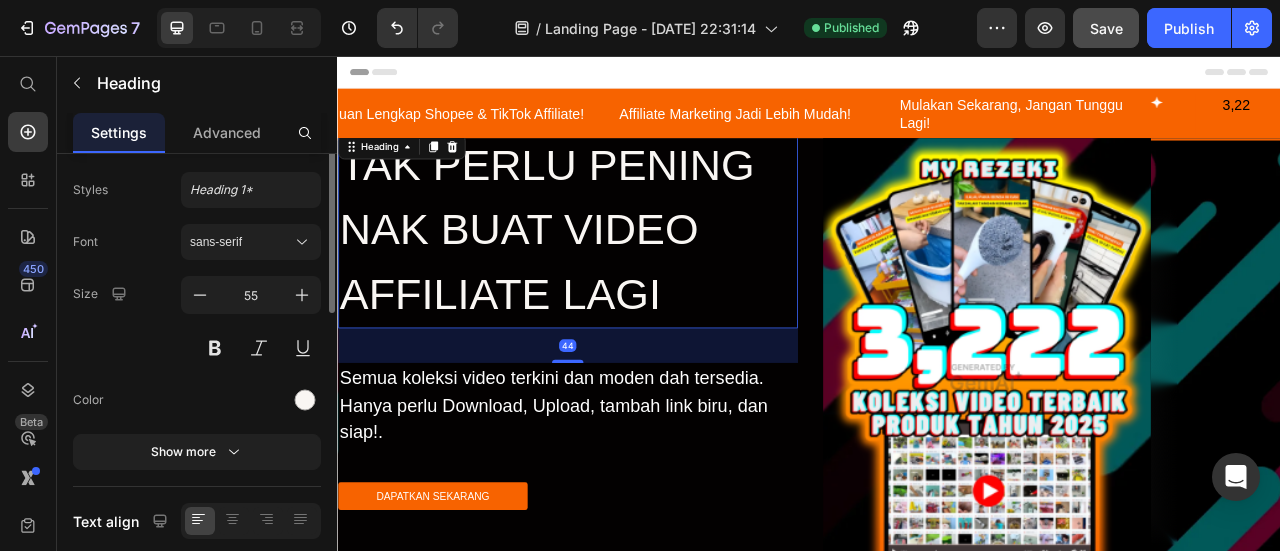 scroll, scrollTop: 0, scrollLeft: 0, axis: both 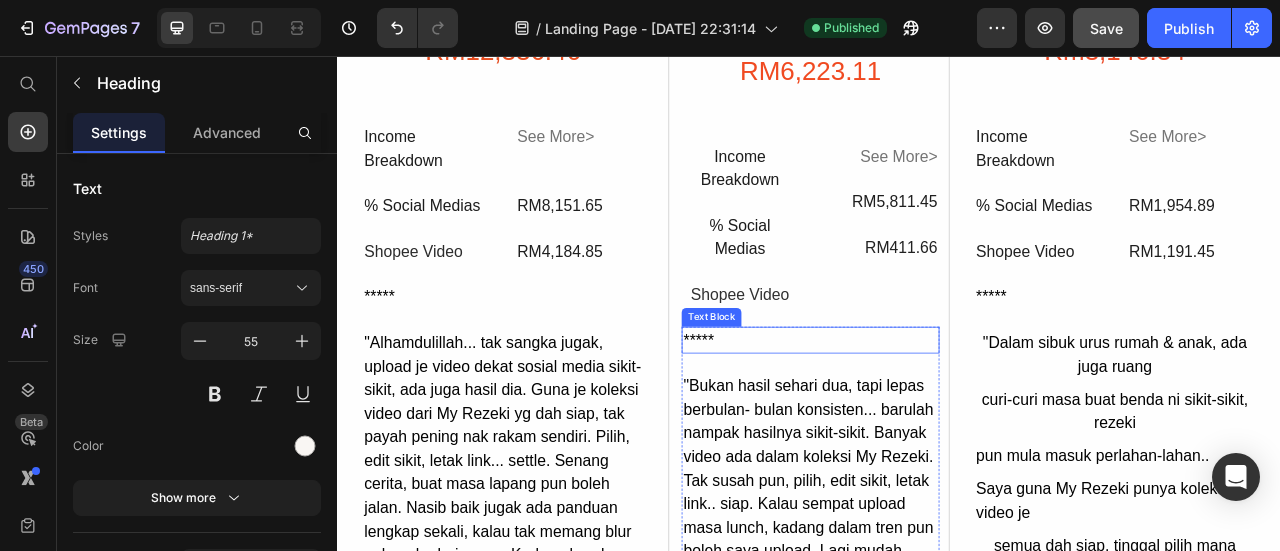 click on "*****" at bounding box center (938, 417) 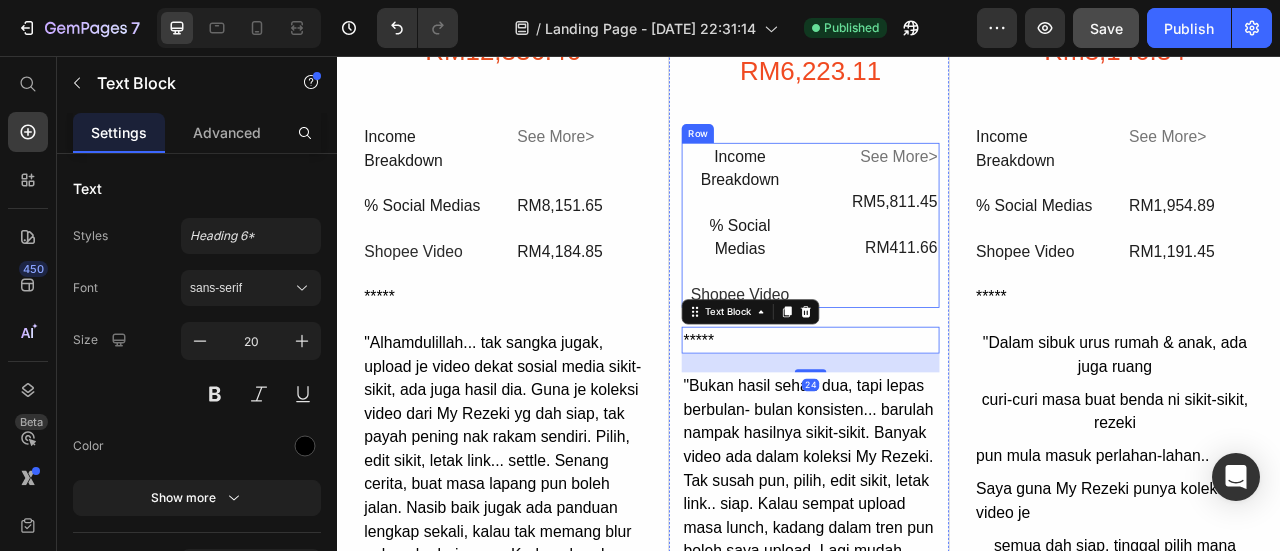 click on "See More> Text Block RM5,811.45 Text Block RM411.66 Text Block Row" at bounding box center [1029, 271] 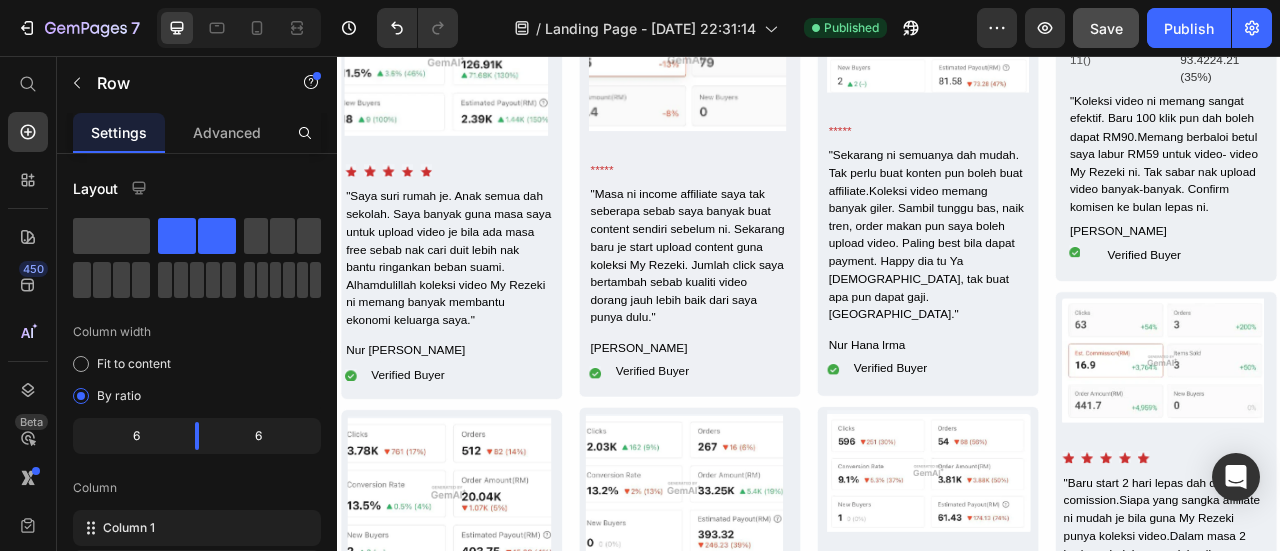 scroll, scrollTop: 6400, scrollLeft: 0, axis: vertical 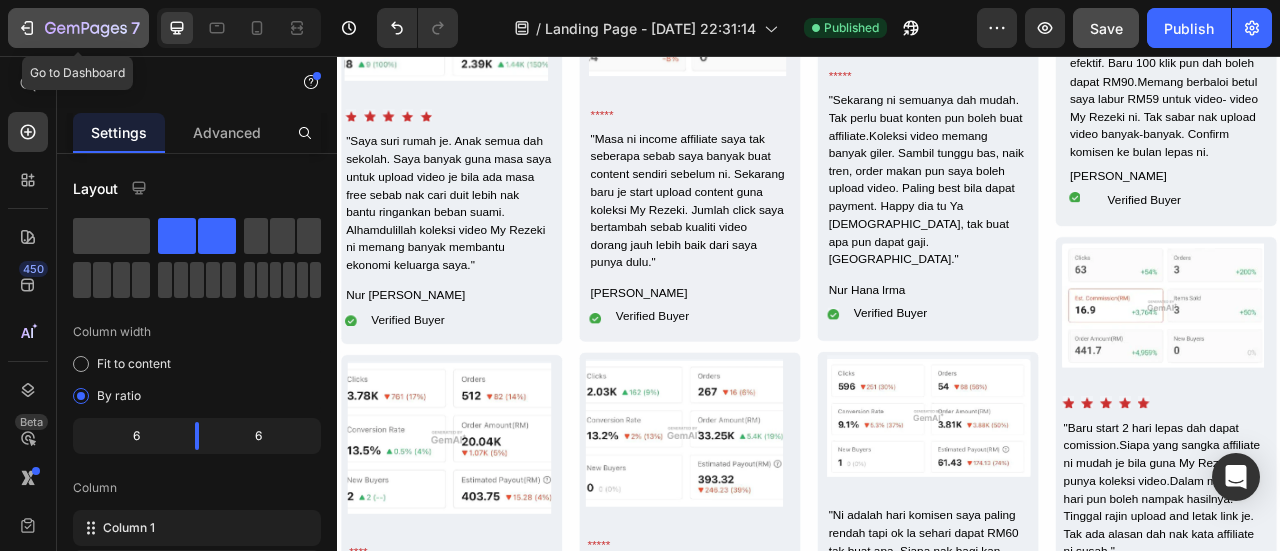 click on "7" 